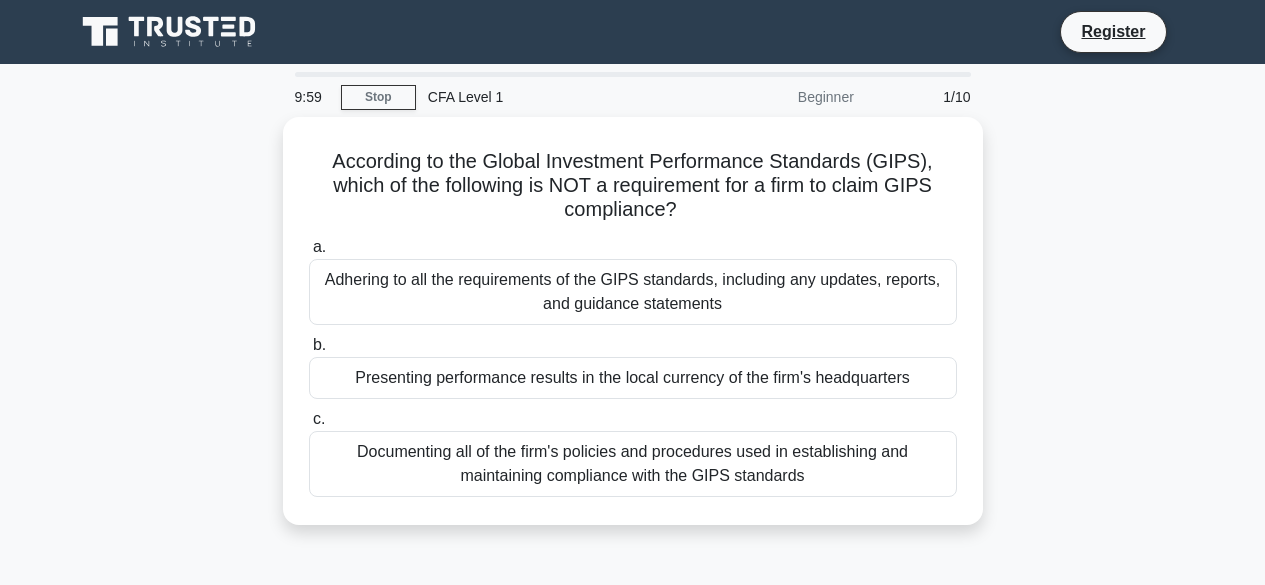 scroll, scrollTop: 0, scrollLeft: 0, axis: both 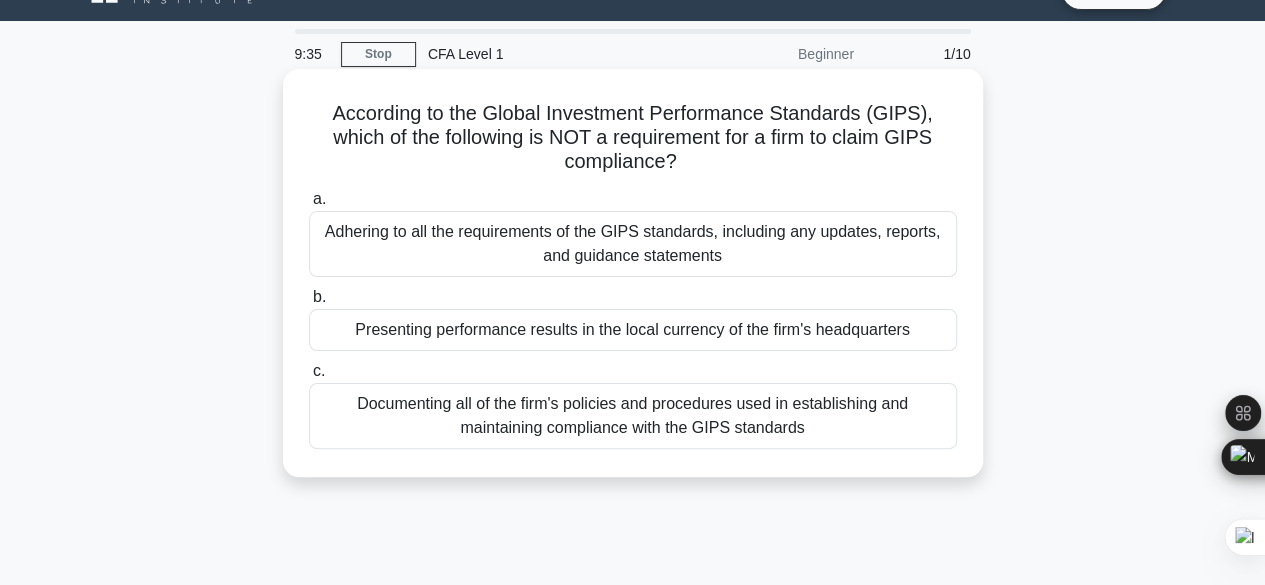 click on "Documenting all of the firm's policies and procedures used in establishing and maintaining compliance with the GIPS standards" at bounding box center (633, 416) 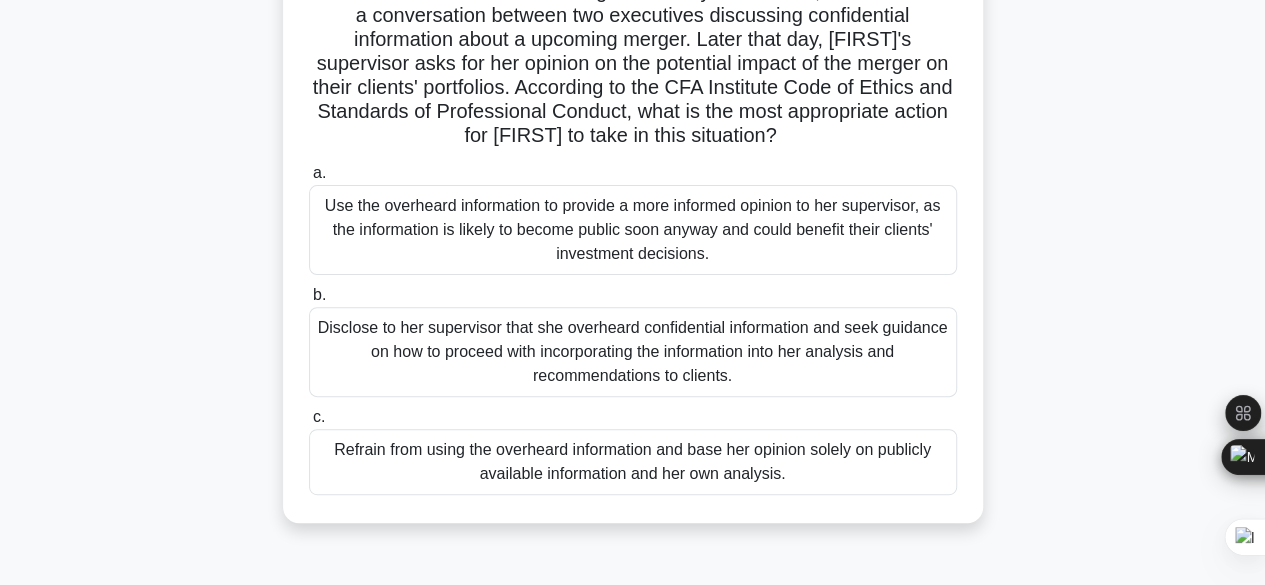 scroll, scrollTop: 190, scrollLeft: 0, axis: vertical 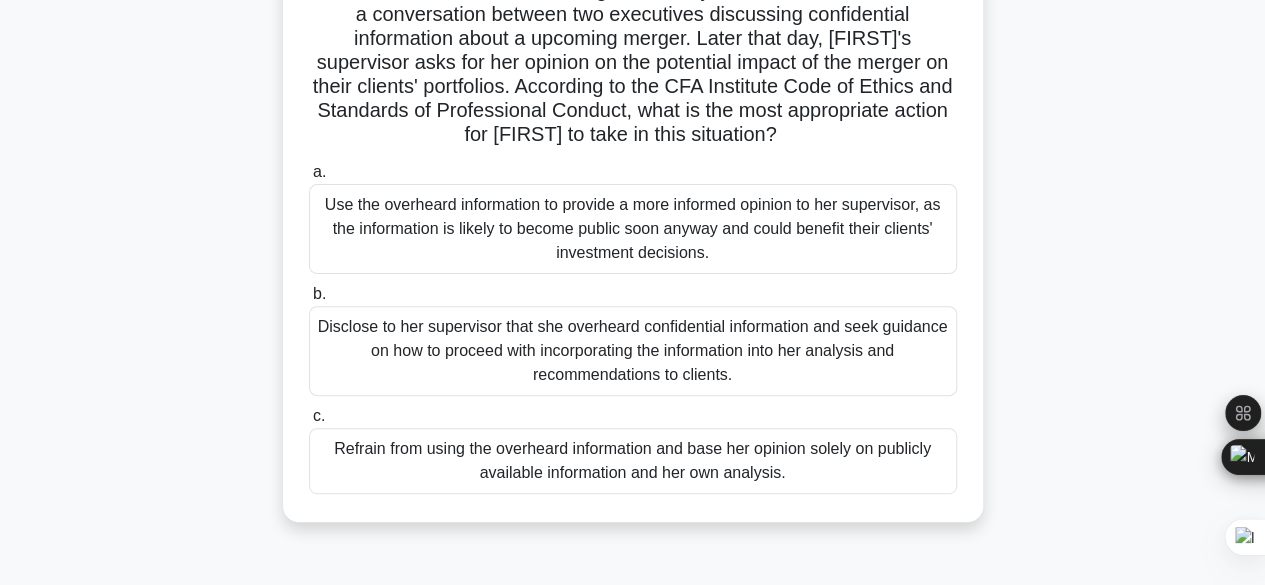 click on "Disclose to her supervisor that she overheard confidential information and seek guidance on how to proceed with incorporating the information into her analysis and recommendations to clients." at bounding box center (633, 351) 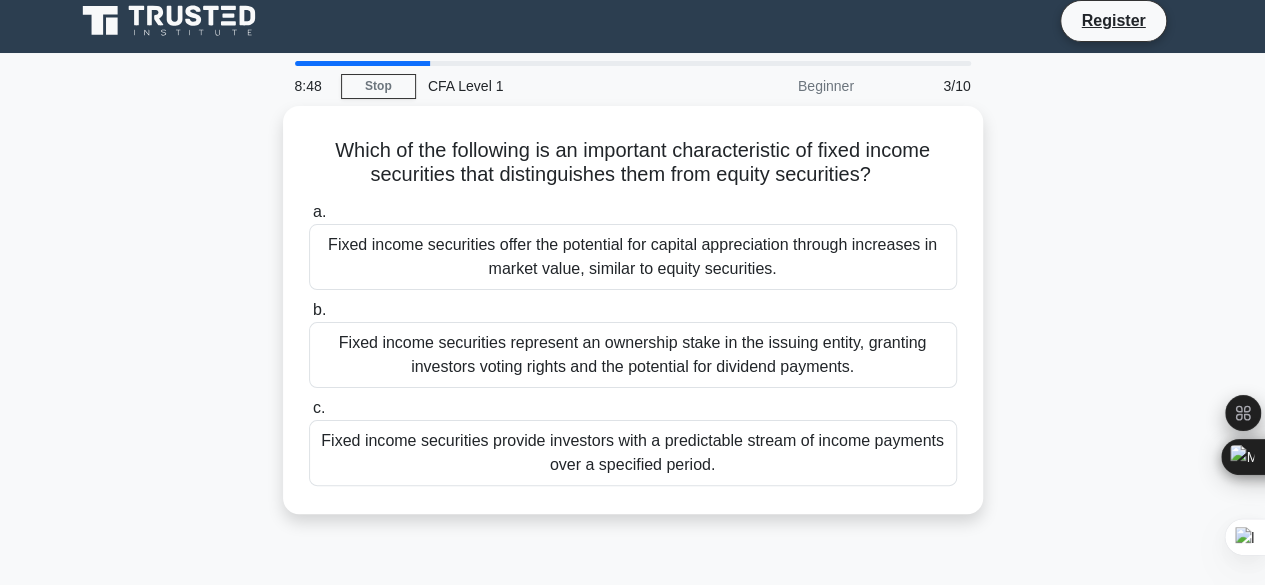 scroll, scrollTop: 0, scrollLeft: 0, axis: both 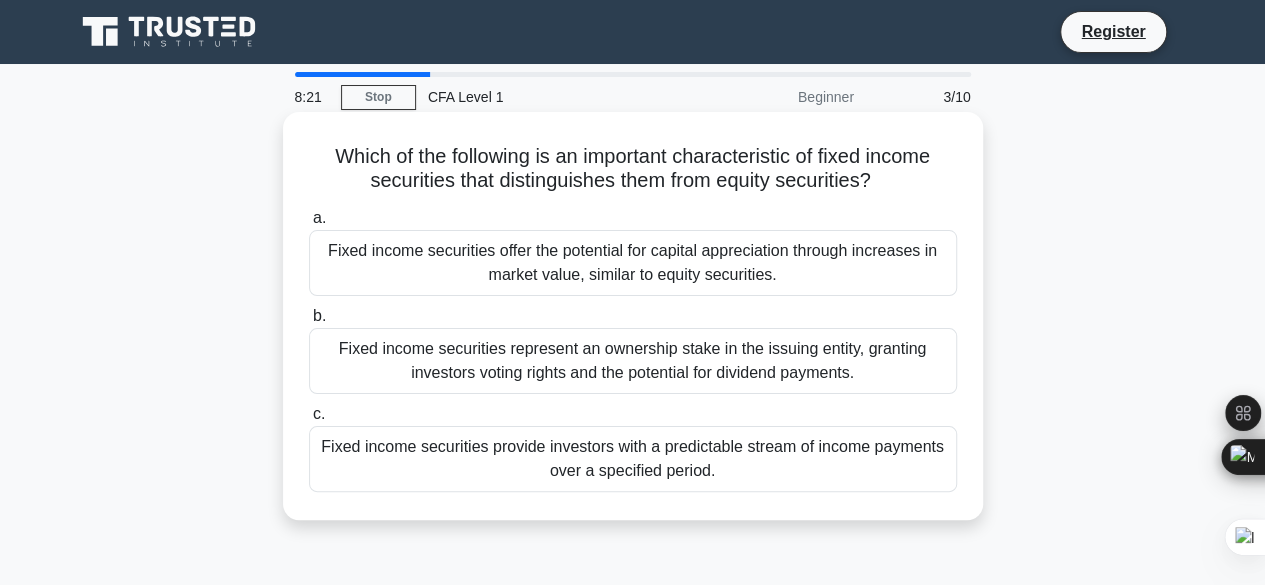 click on "Fixed income securities provide investors with a predictable stream of income payments over a specified period." at bounding box center [633, 459] 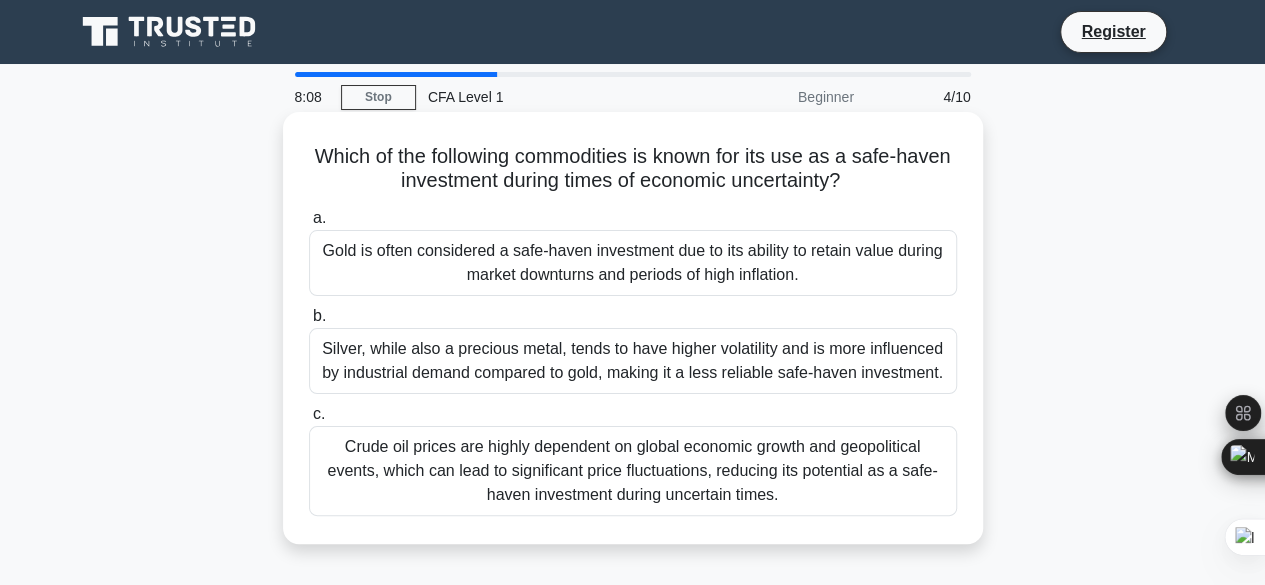 click on "Gold is often considered a safe-haven investment due to its ability to retain value during market downturns and periods of high inflation." at bounding box center (633, 263) 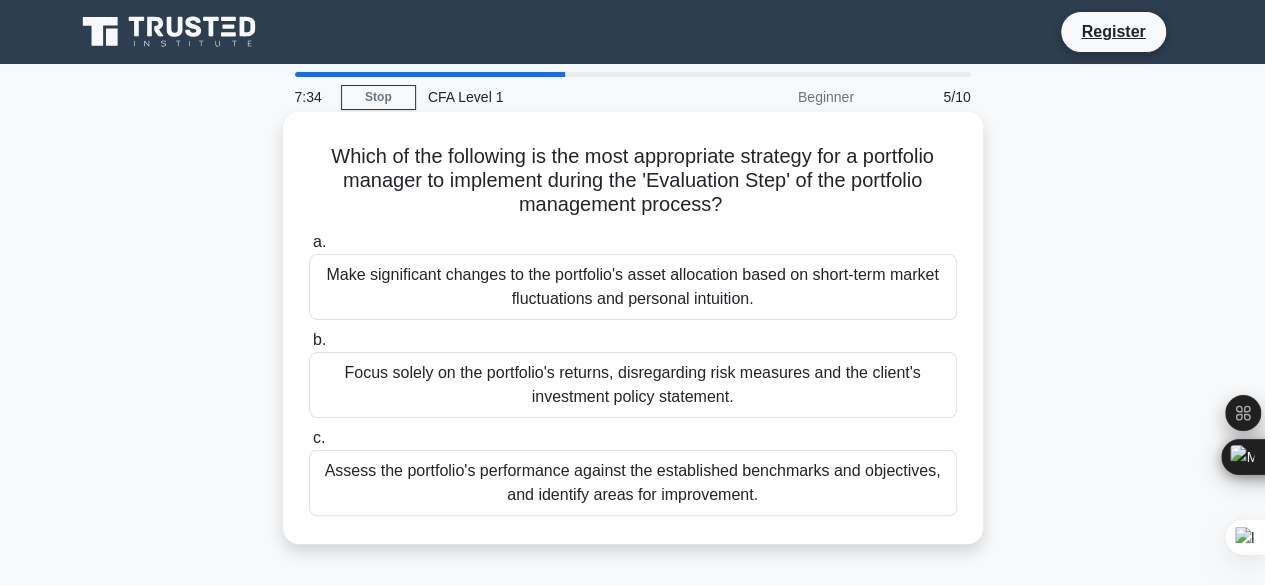 click on "Assess the portfolio's performance against the established benchmarks and objectives, and identify areas for improvement." at bounding box center [633, 483] 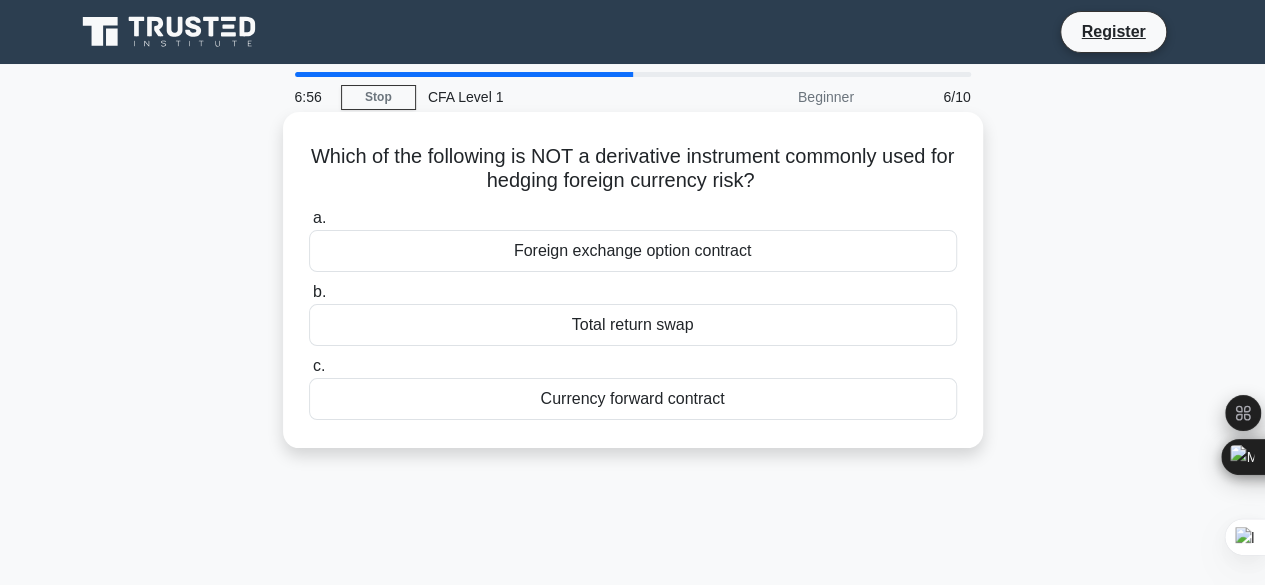 click on "Total return swap" at bounding box center (633, 325) 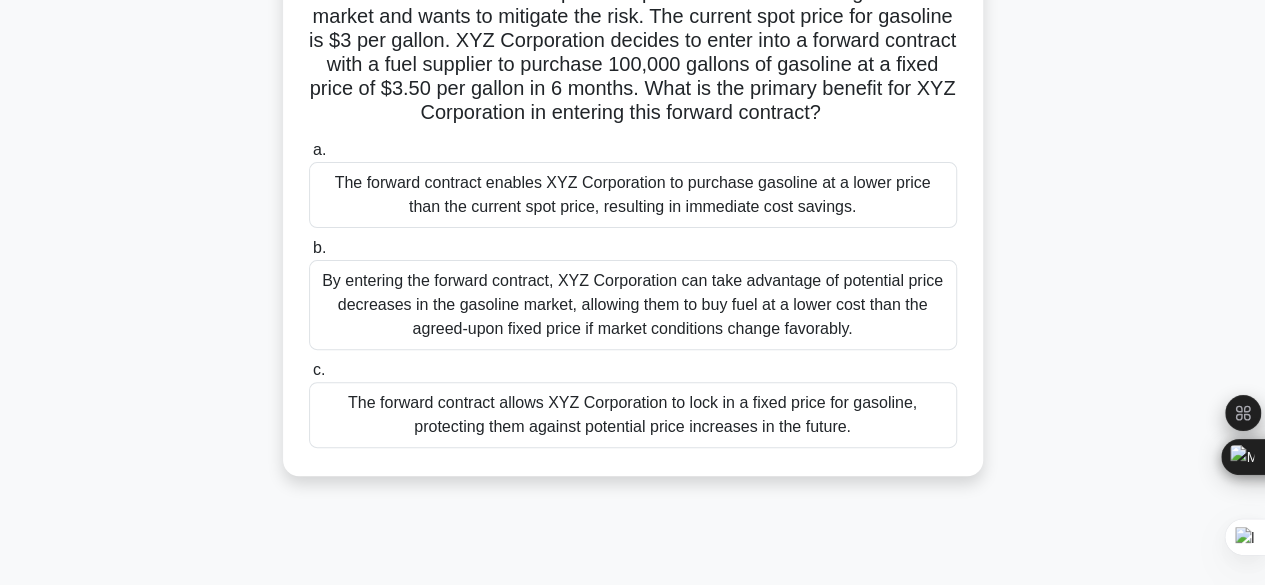 scroll, scrollTop: 261, scrollLeft: 0, axis: vertical 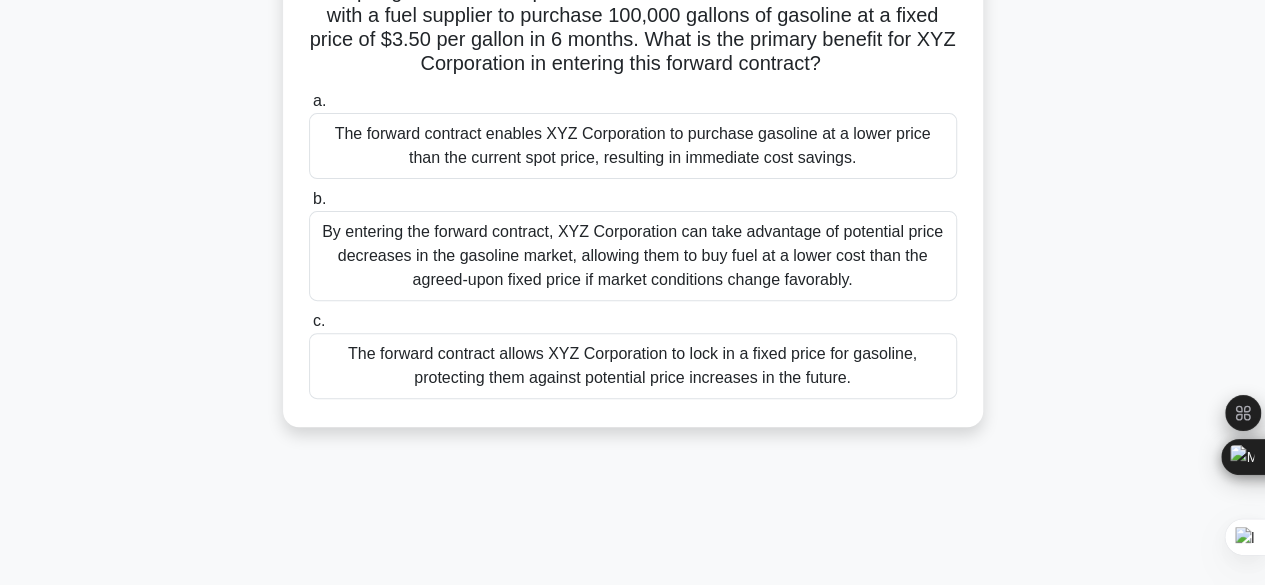 click on "By entering the forward contract, XYZ Corporation can take advantage of potential price decreases in the gasoline market, allowing them to buy fuel at a lower cost than the agreed-upon fixed price if market conditions change favorably." at bounding box center [633, 256] 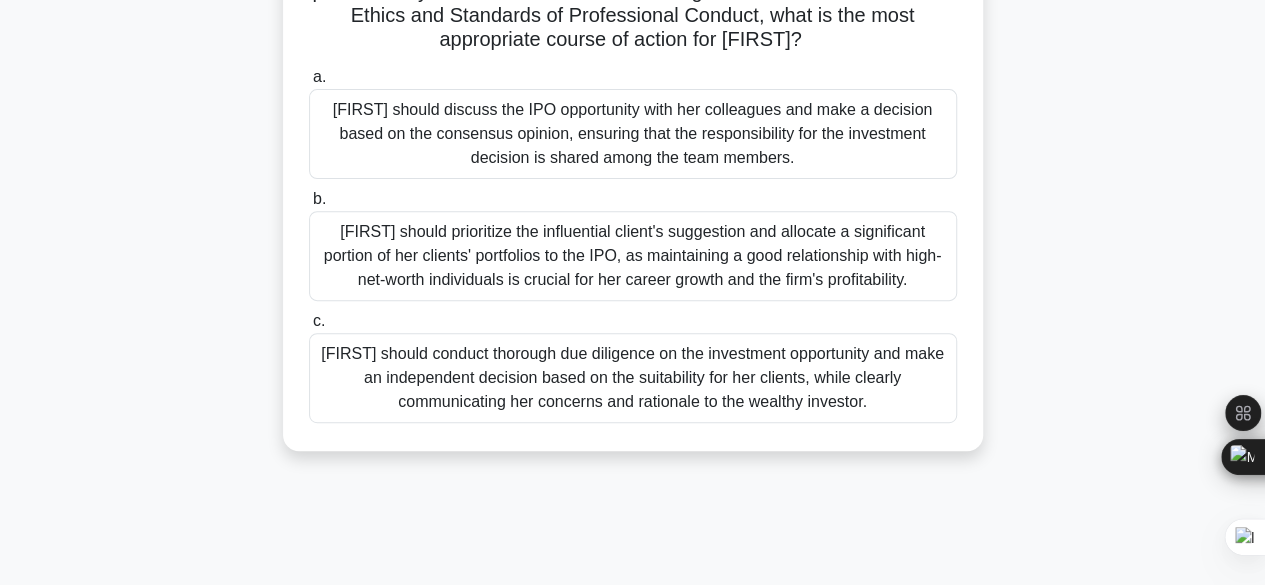 scroll, scrollTop: 292, scrollLeft: 0, axis: vertical 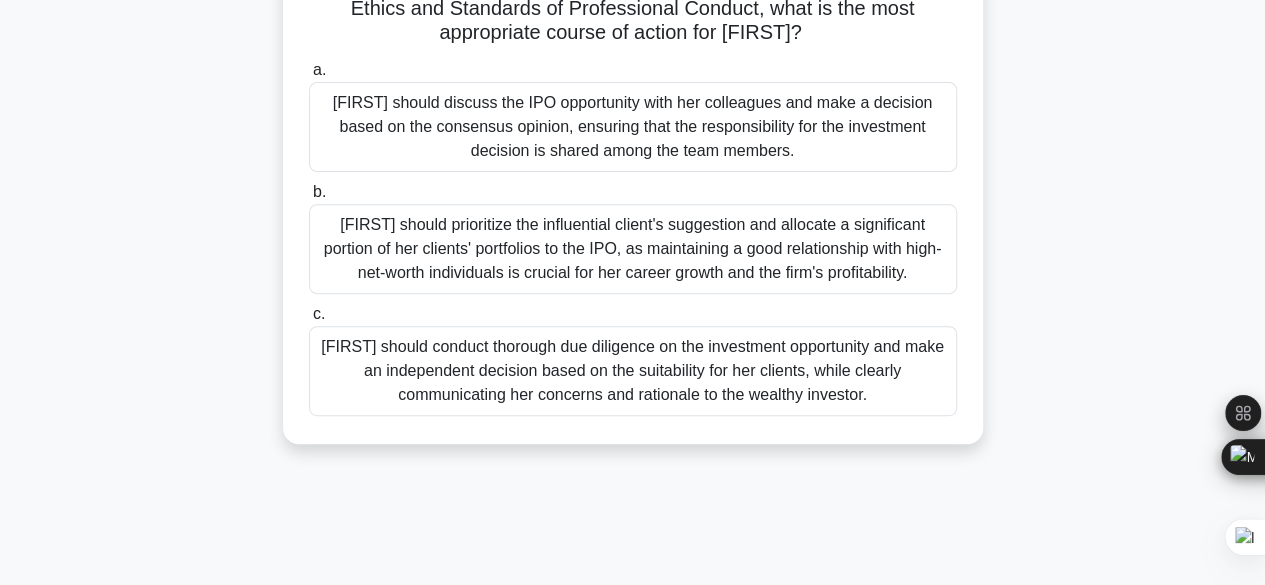 click on "Susan should conduct thorough due diligence on the investment opportunity and make an independent decision based on the suitability for her clients, while clearly communicating her concerns and rationale to the wealthy investor." at bounding box center (633, 371) 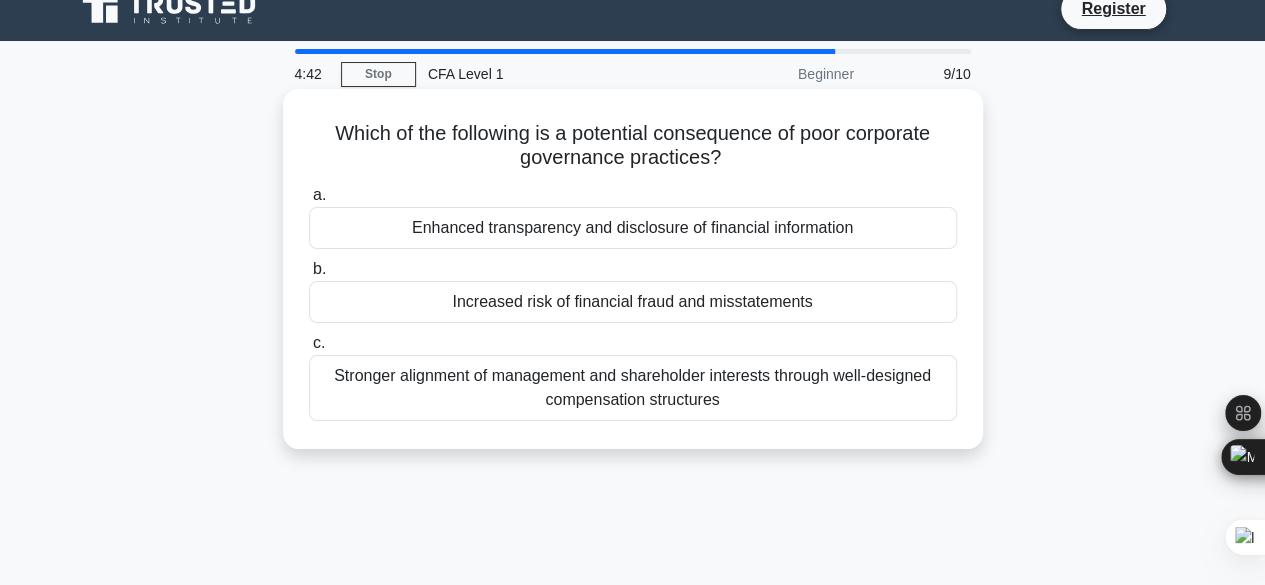 scroll, scrollTop: 25, scrollLeft: 0, axis: vertical 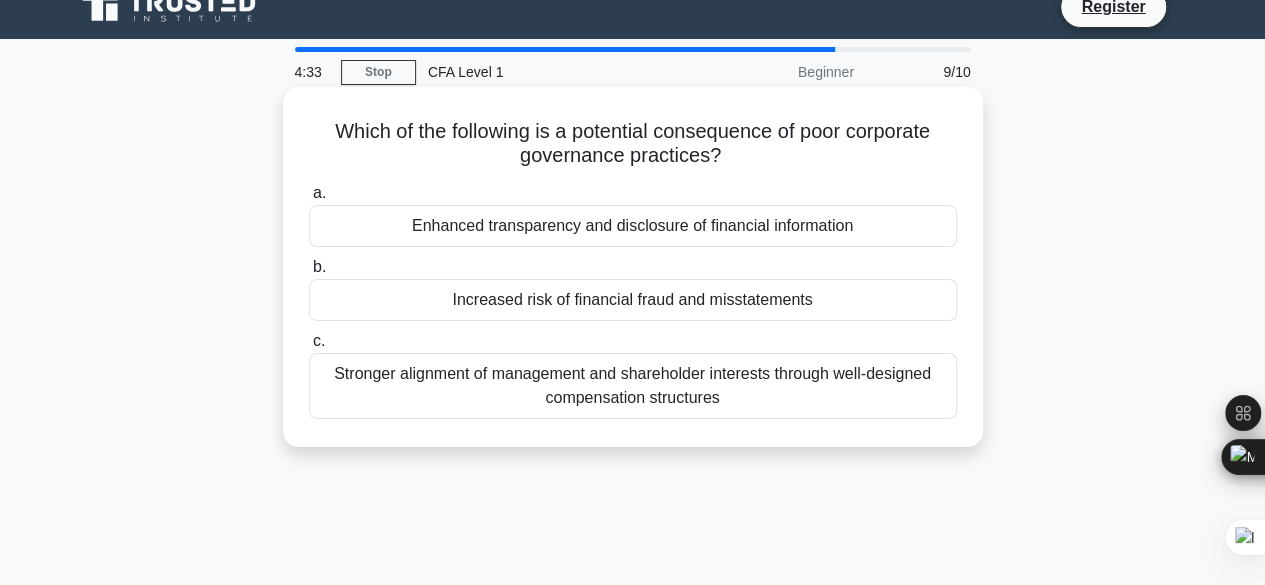 click on "Increased risk of financial fraud and misstatements" at bounding box center [633, 300] 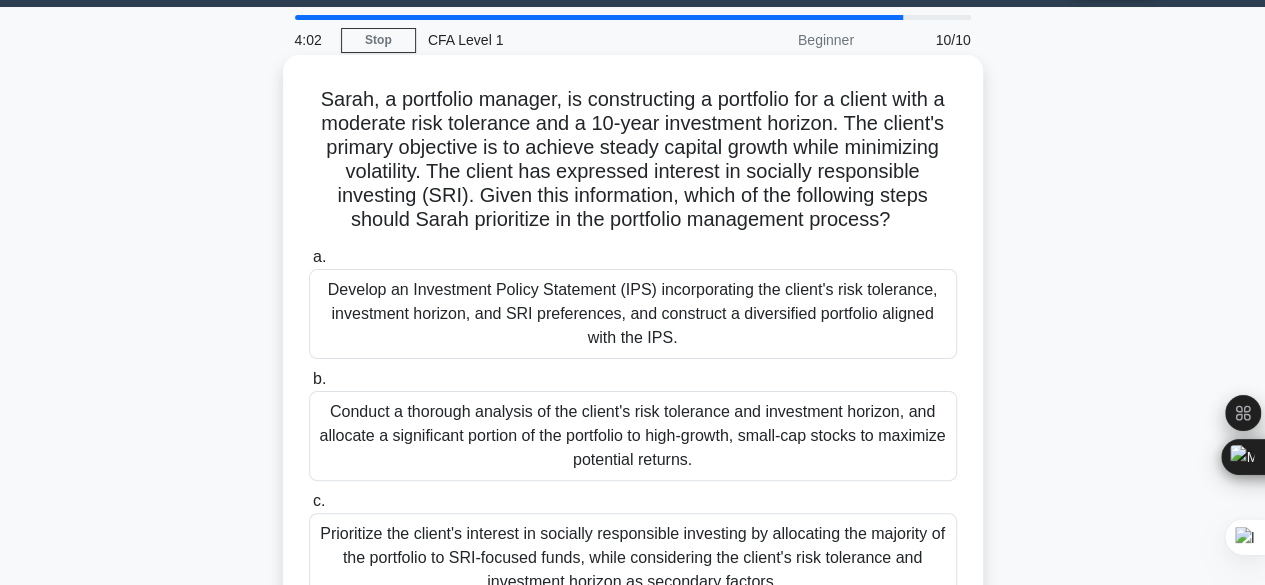 scroll, scrollTop: 103, scrollLeft: 0, axis: vertical 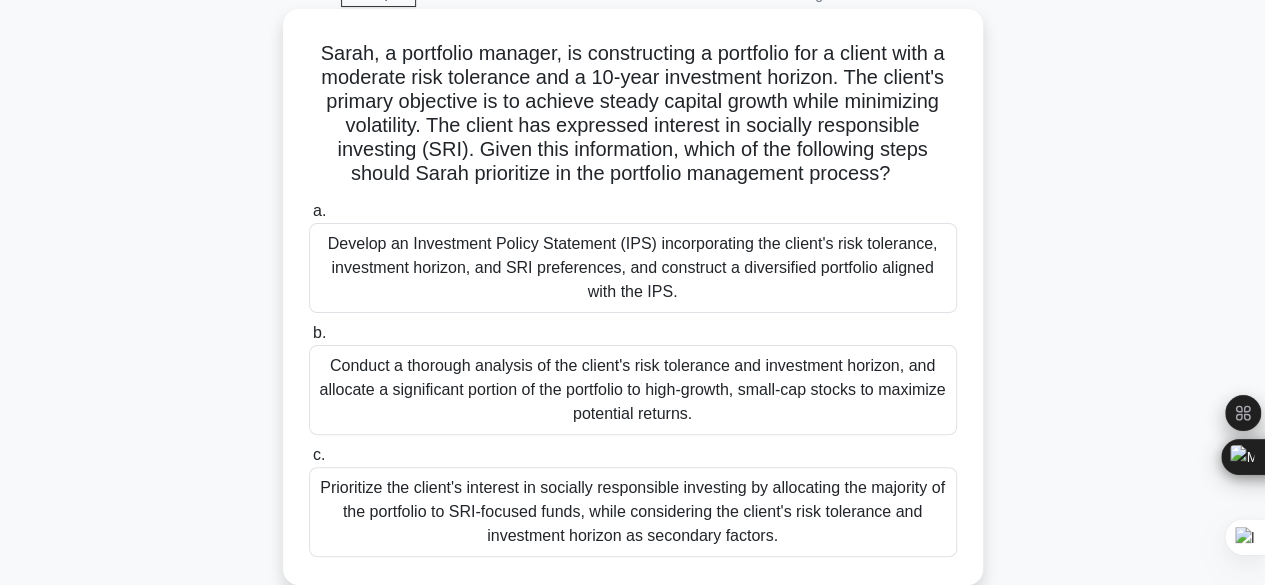click on "Develop an Investment Policy Statement (IPS) incorporating the client's risk tolerance, investment horizon, and SRI preferences, and construct a diversified portfolio aligned with the IPS." at bounding box center (633, 268) 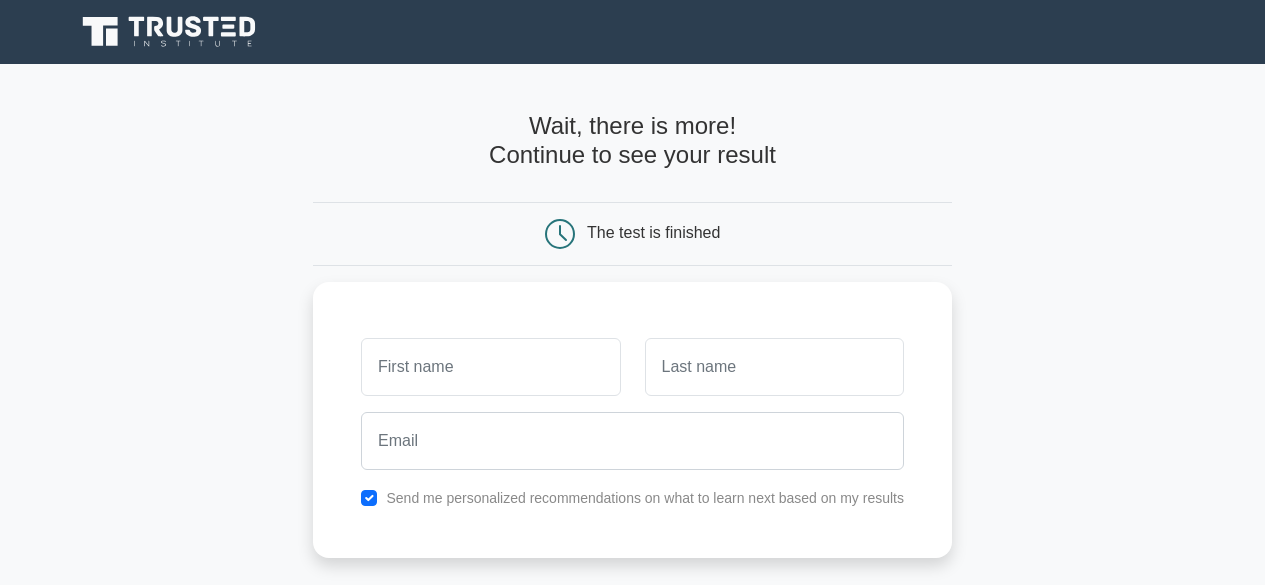 scroll, scrollTop: 257, scrollLeft: 0, axis: vertical 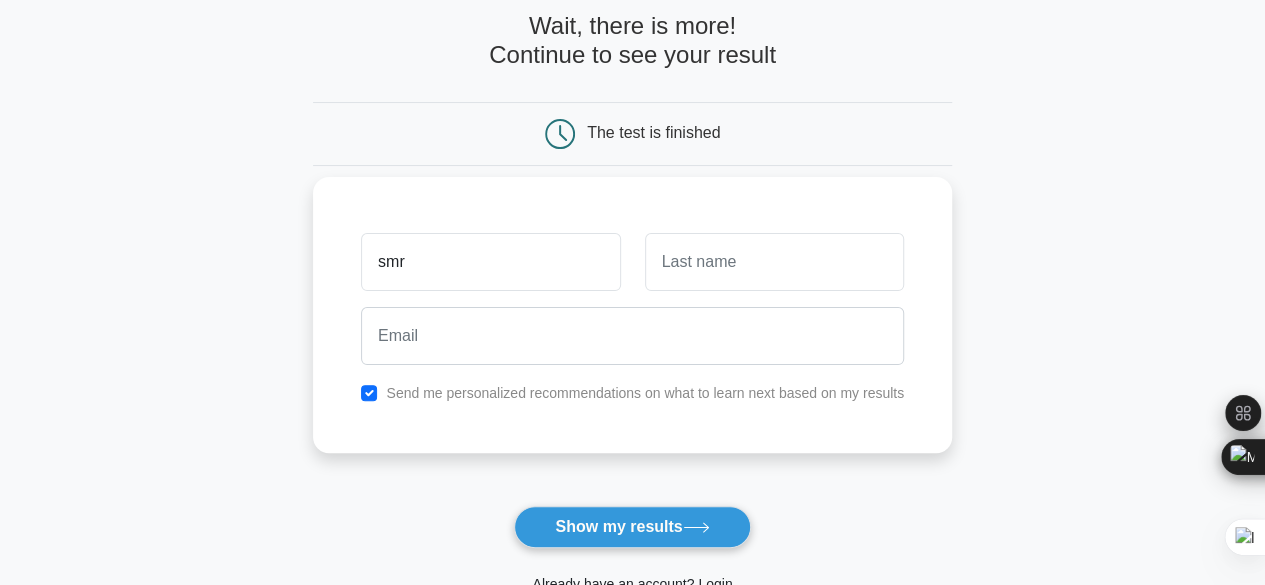 type on "Smriti" 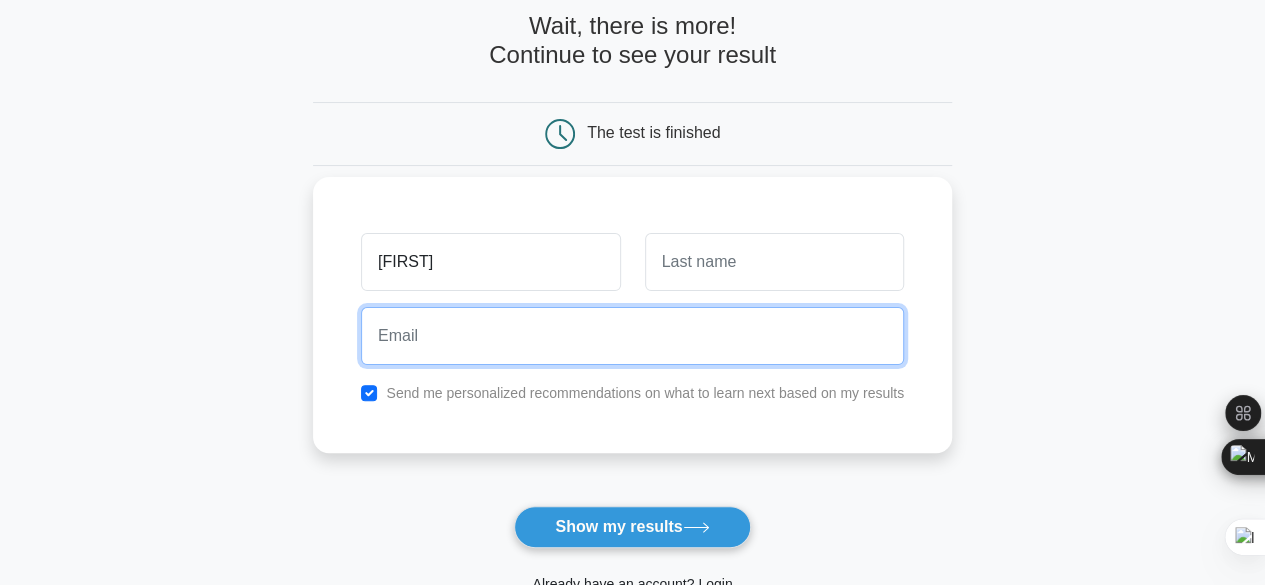 click at bounding box center [632, 336] 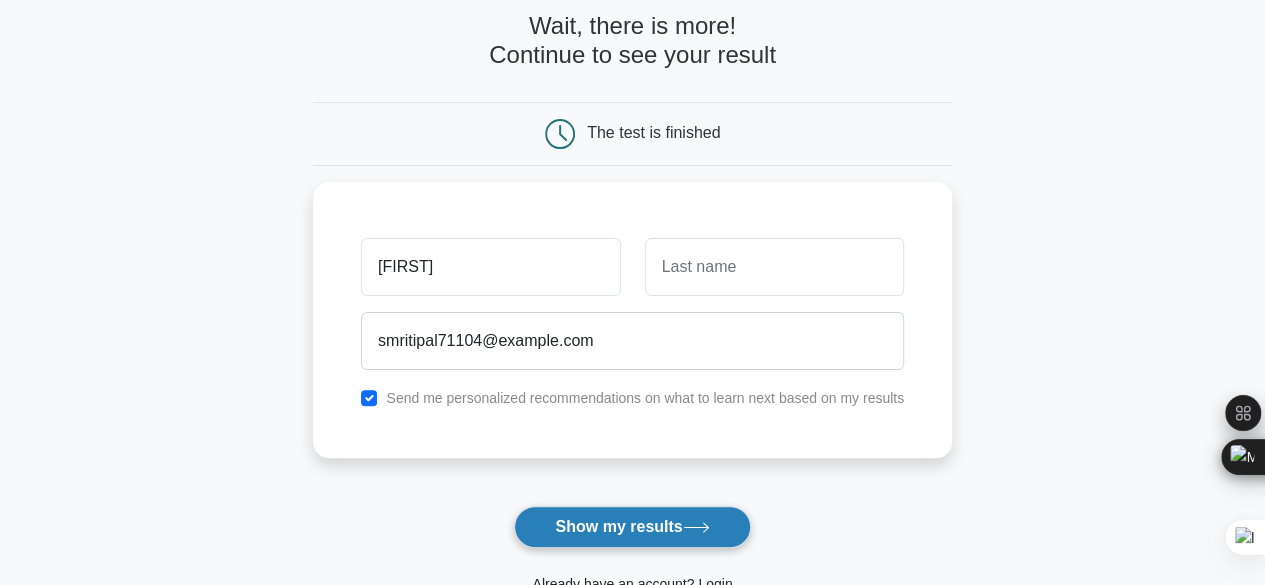 click on "Show my results" at bounding box center [632, 527] 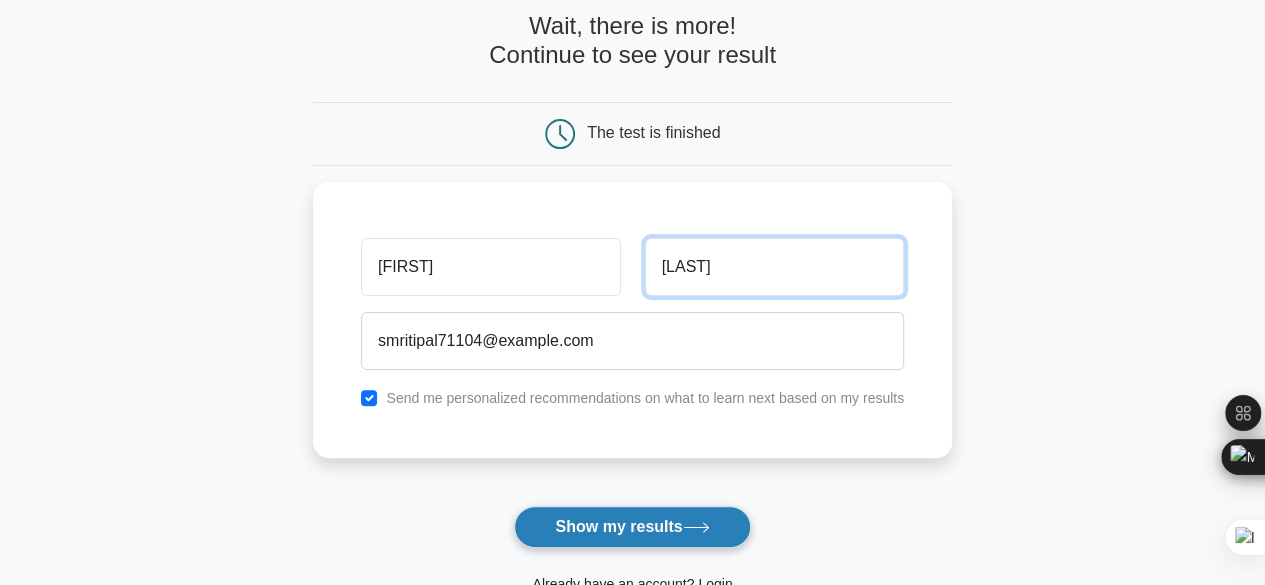 type on "pal" 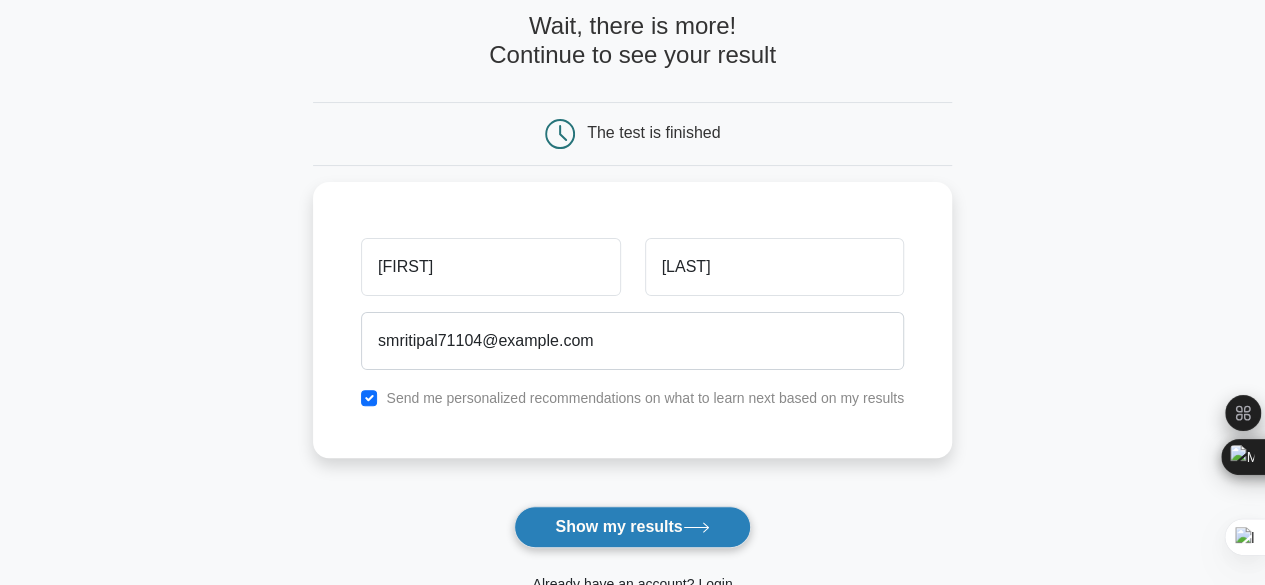 click on "Show my results" at bounding box center (632, 527) 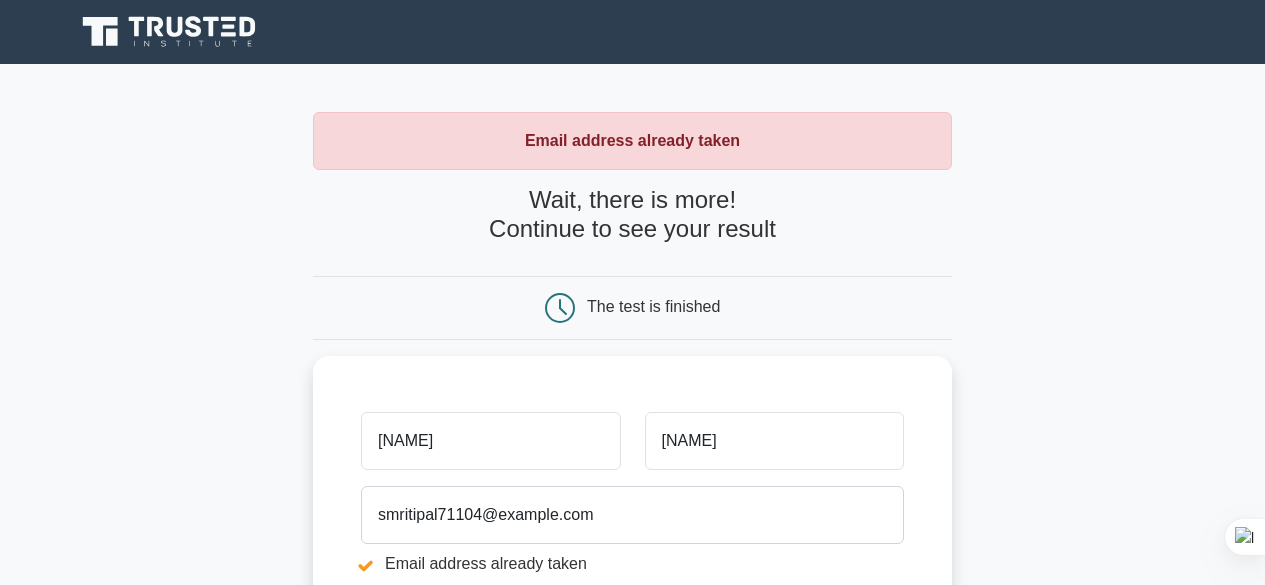scroll, scrollTop: 0, scrollLeft: 0, axis: both 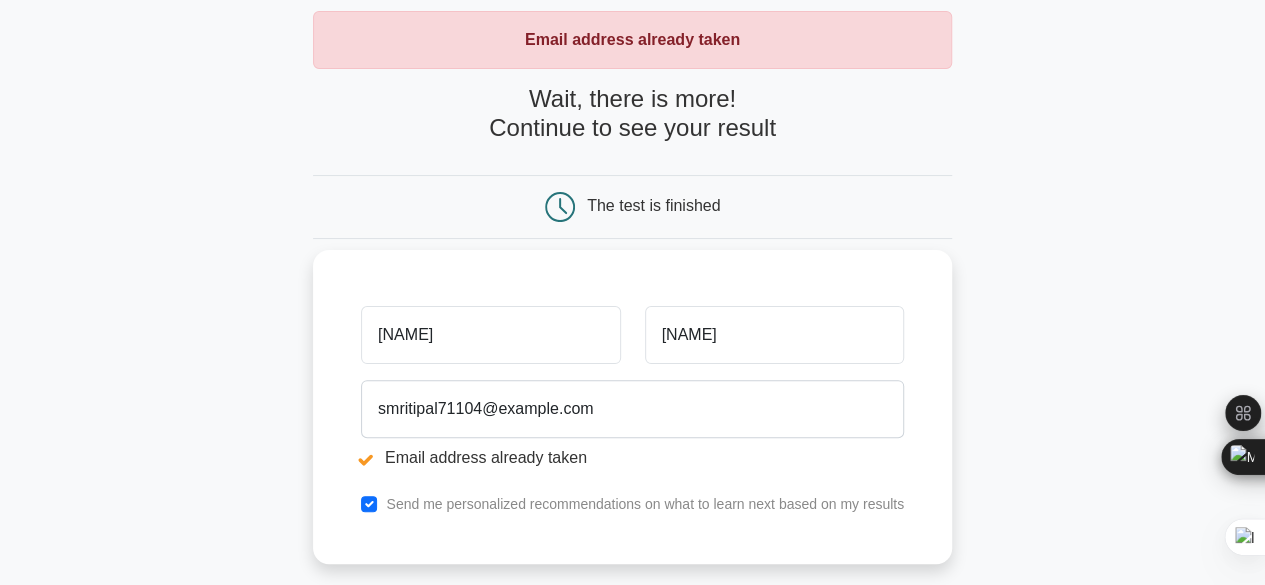 click on "[FIRST]" at bounding box center [490, 335] 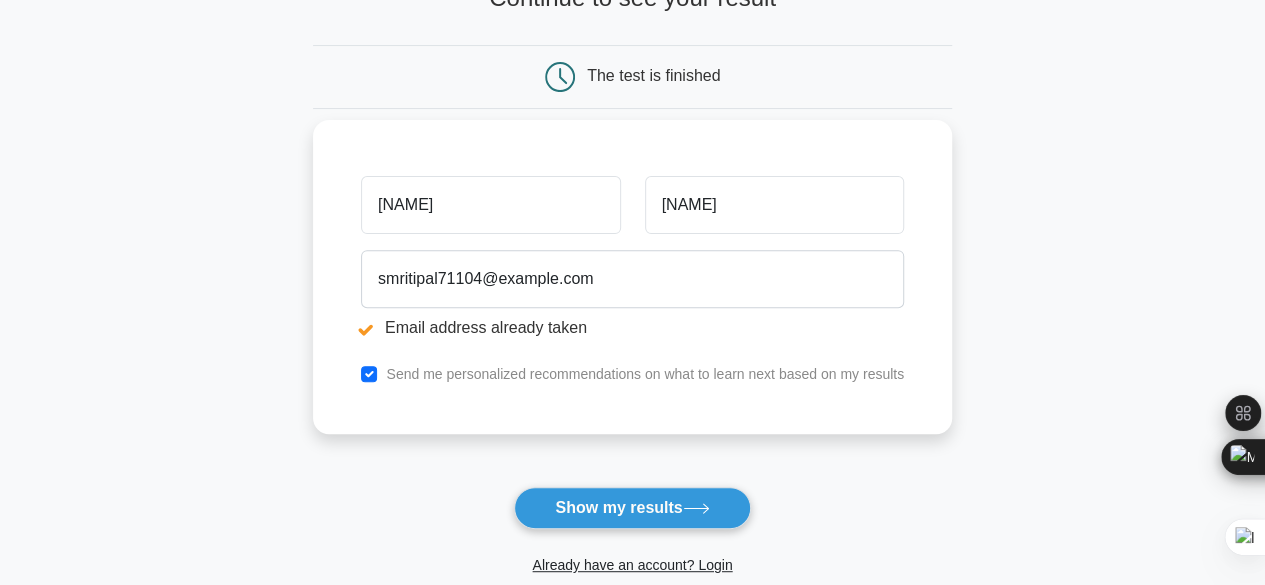 scroll, scrollTop: 248, scrollLeft: 0, axis: vertical 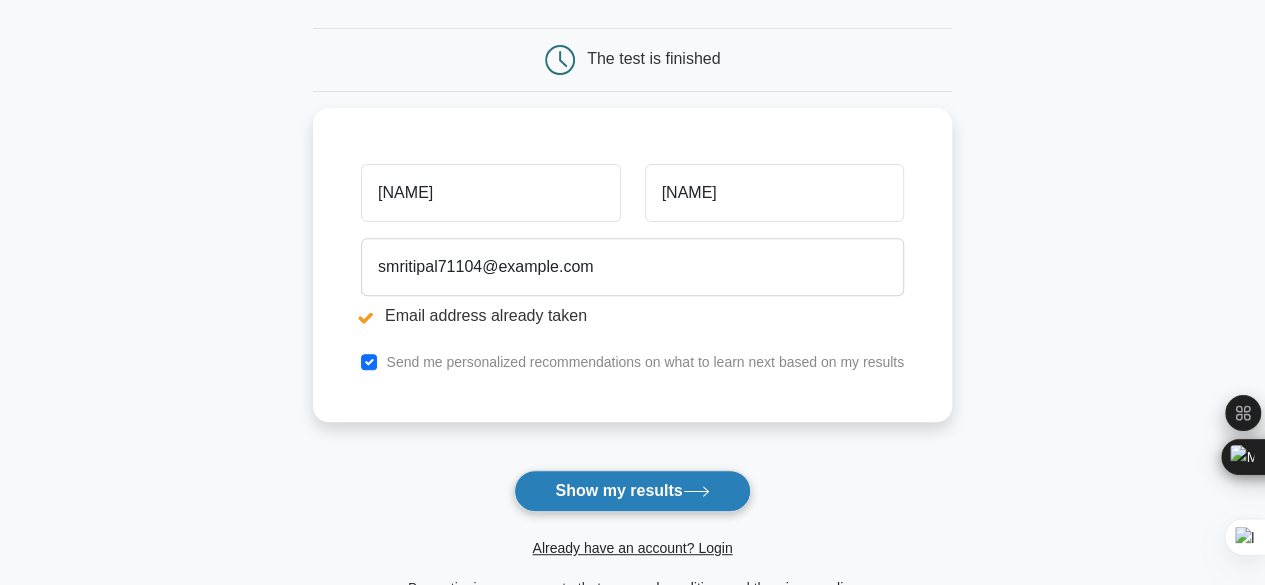 type on "[FIRST]" 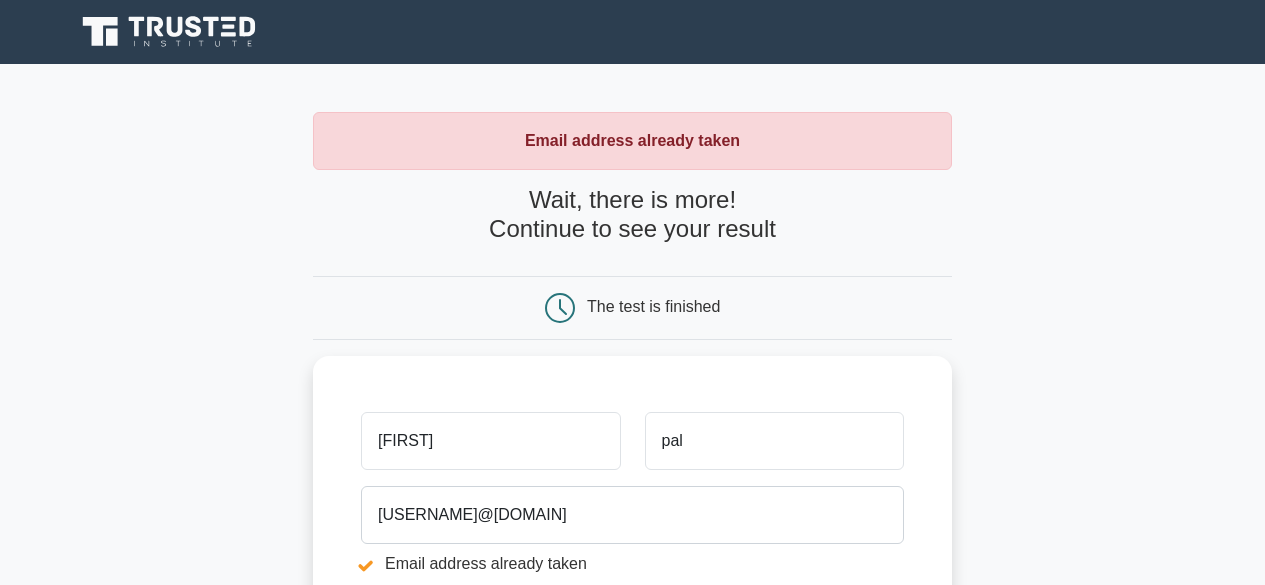 scroll, scrollTop: 0, scrollLeft: 0, axis: both 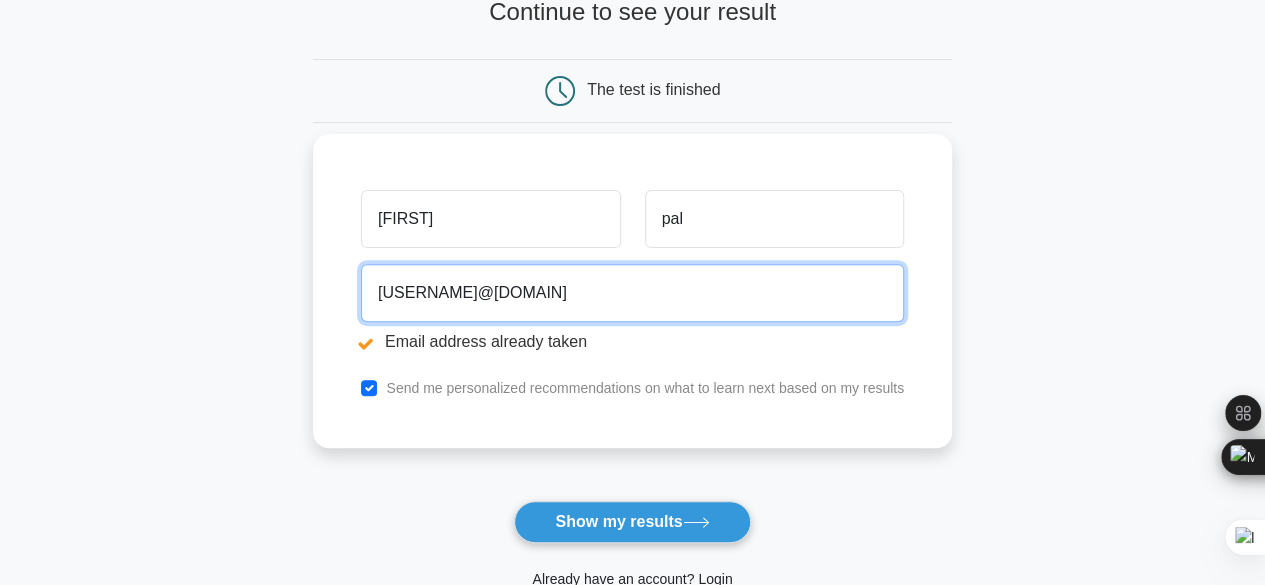 click on "smritipal71104@gmail.com" at bounding box center [632, 293] 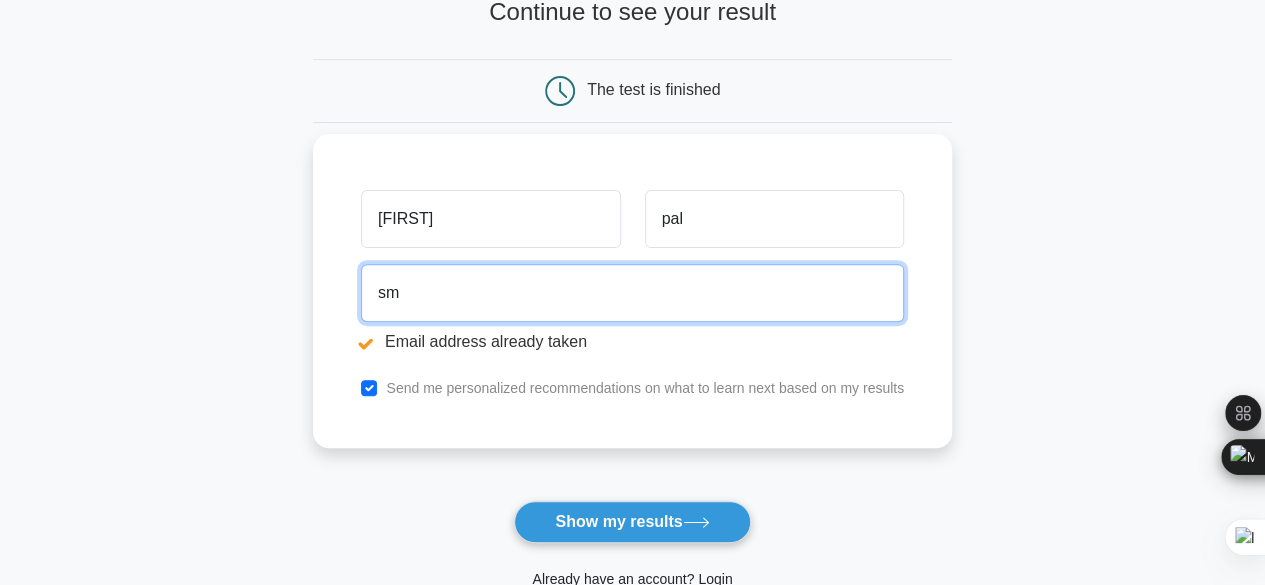 type on "s" 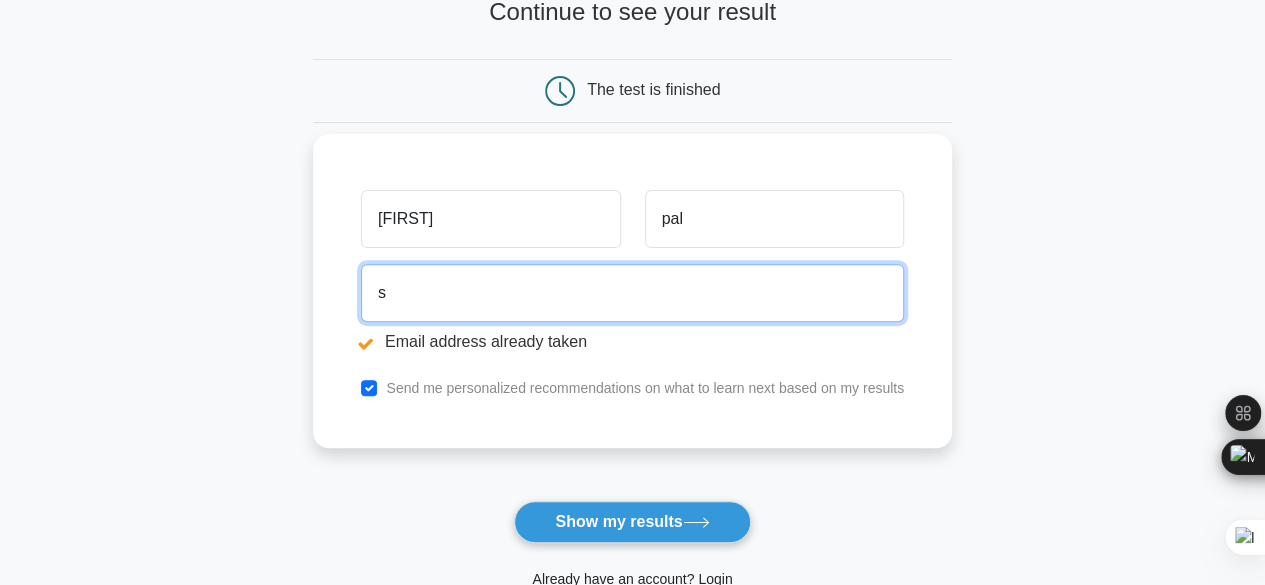 type on "smritip542@gmail.com" 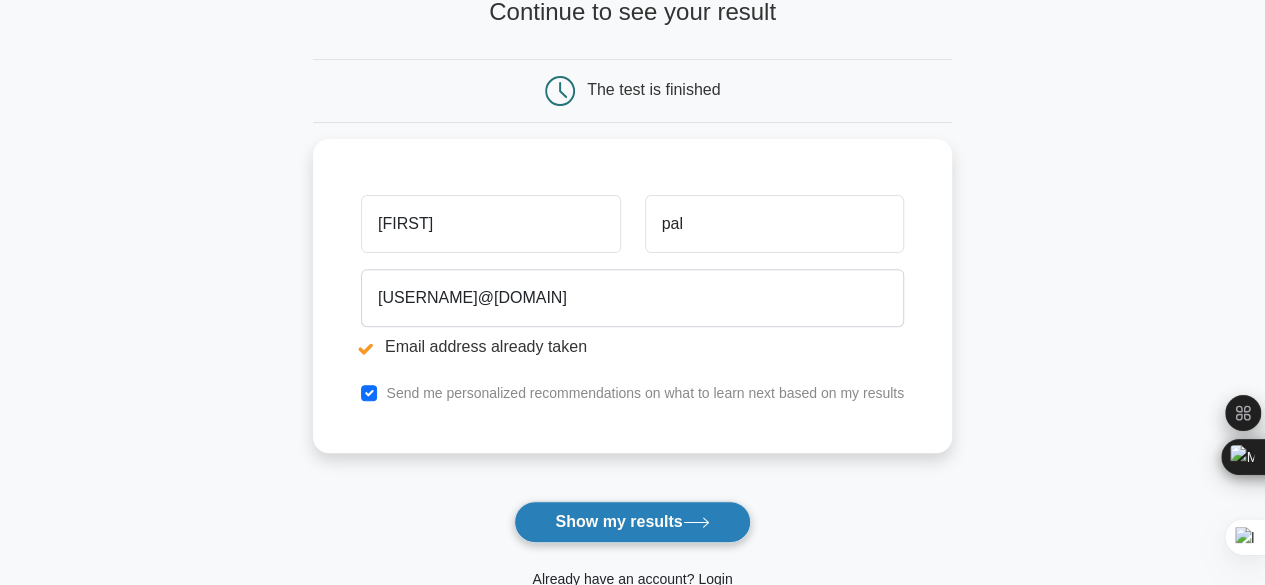 click on "Show my results" at bounding box center (632, 522) 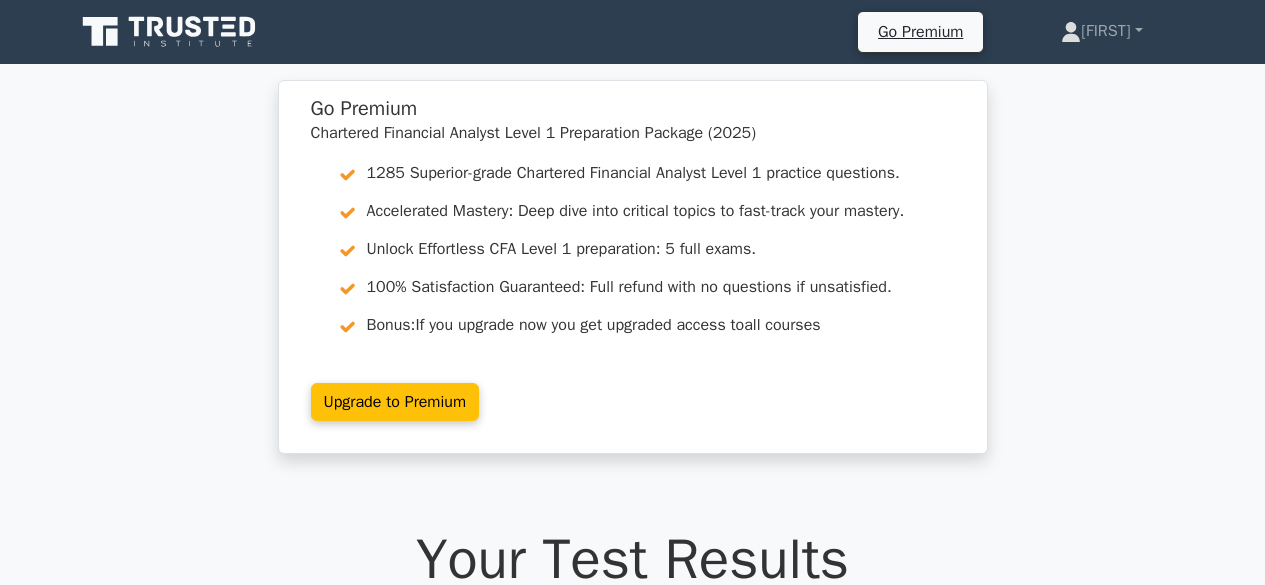 scroll, scrollTop: 0, scrollLeft: 0, axis: both 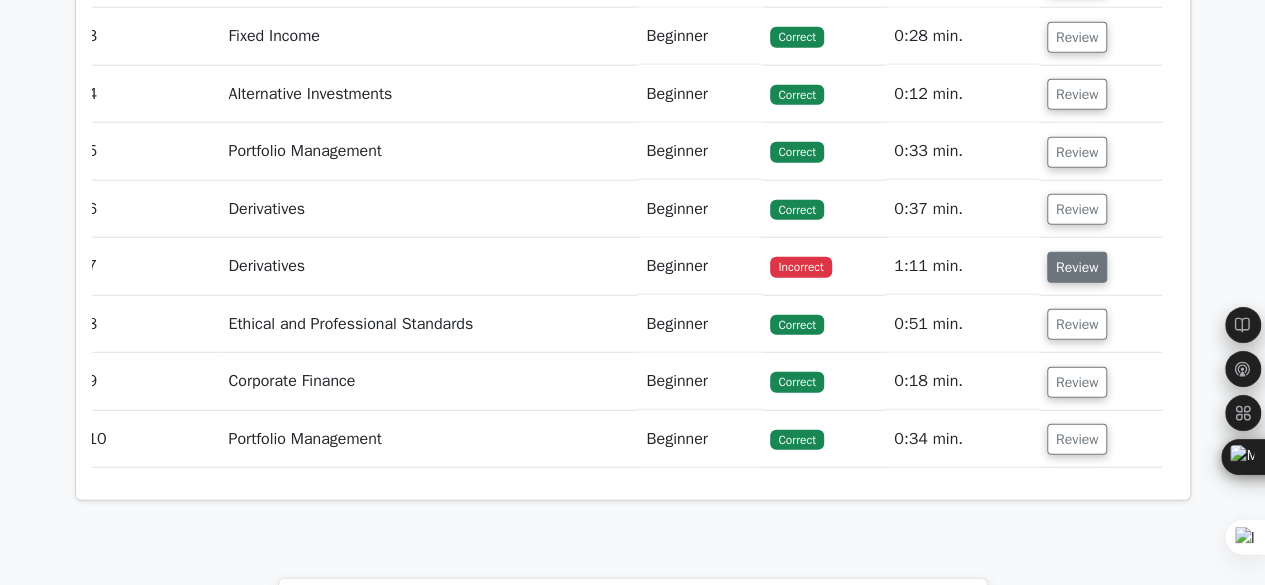 click on "Review" at bounding box center (1077, 267) 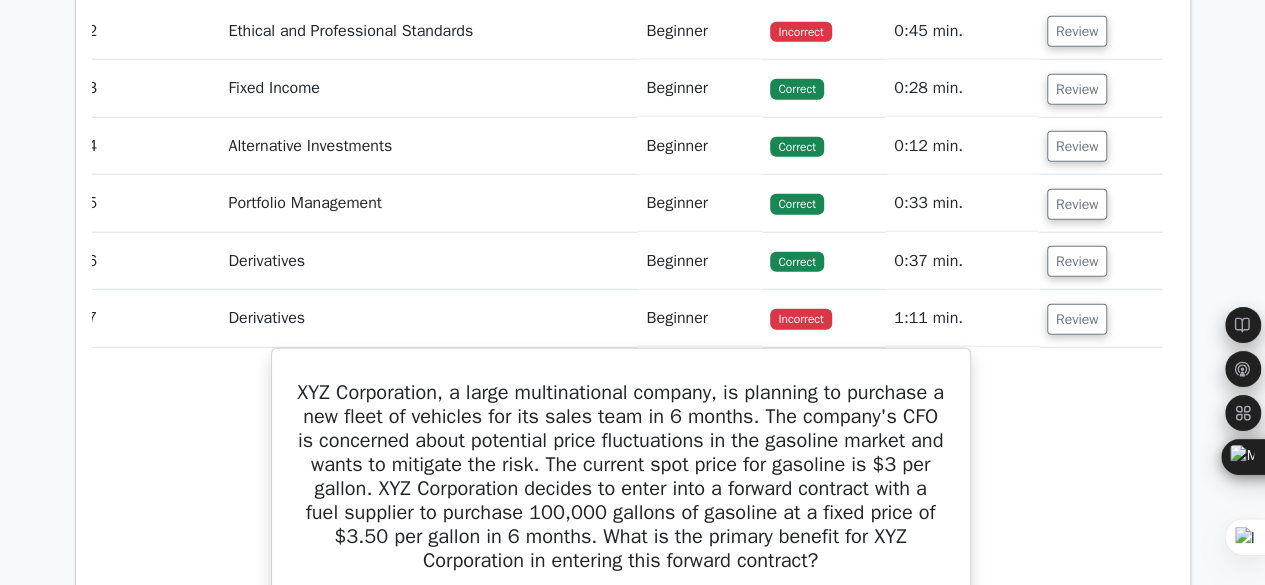 scroll, scrollTop: 2471, scrollLeft: 0, axis: vertical 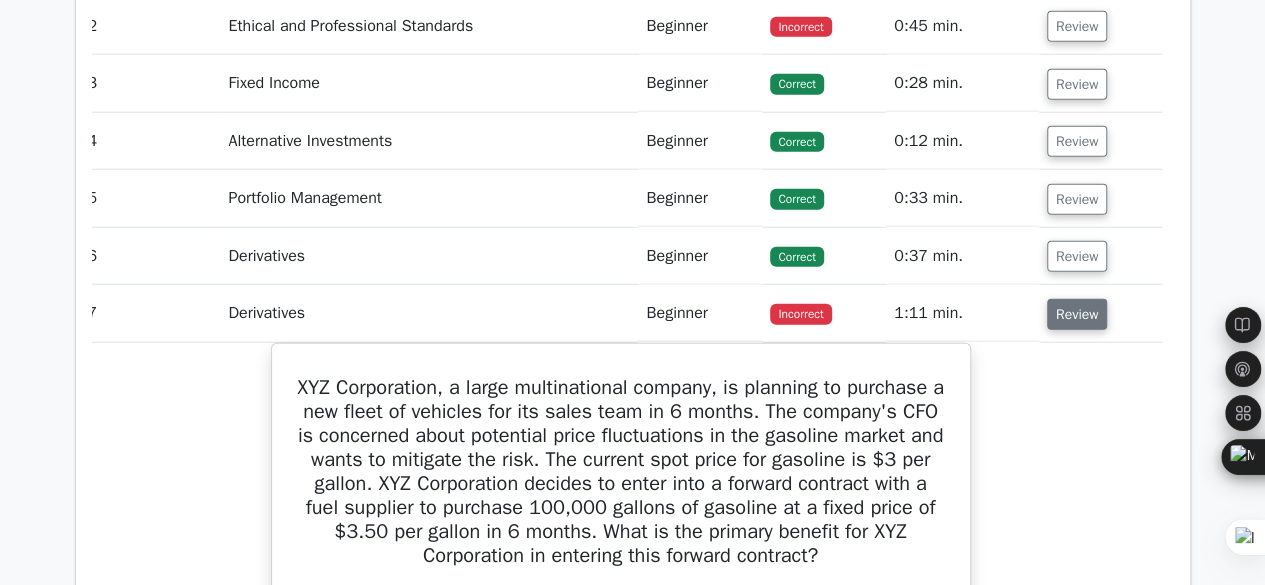 click on "Review" at bounding box center (1077, 314) 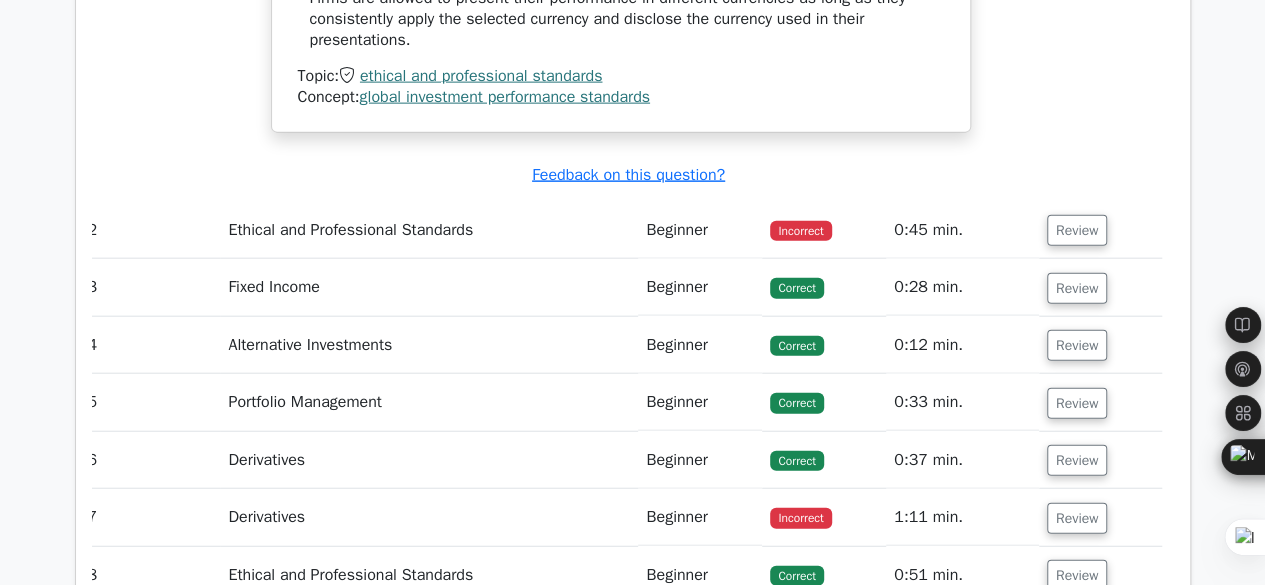 scroll, scrollTop: 2268, scrollLeft: 0, axis: vertical 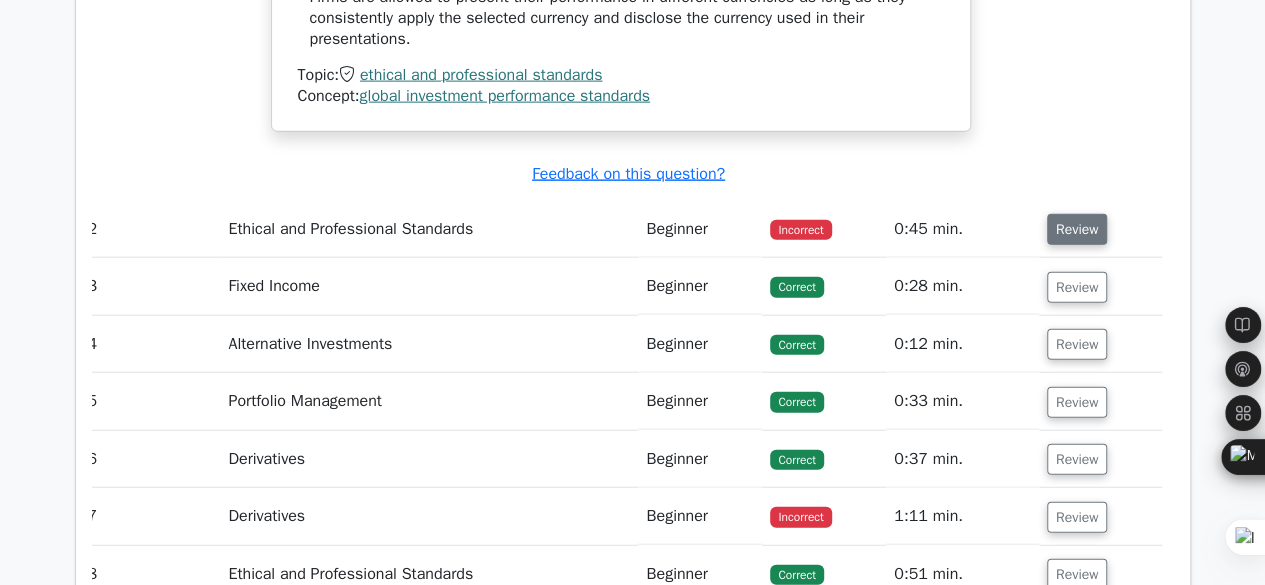 click on "Review" at bounding box center (1077, 229) 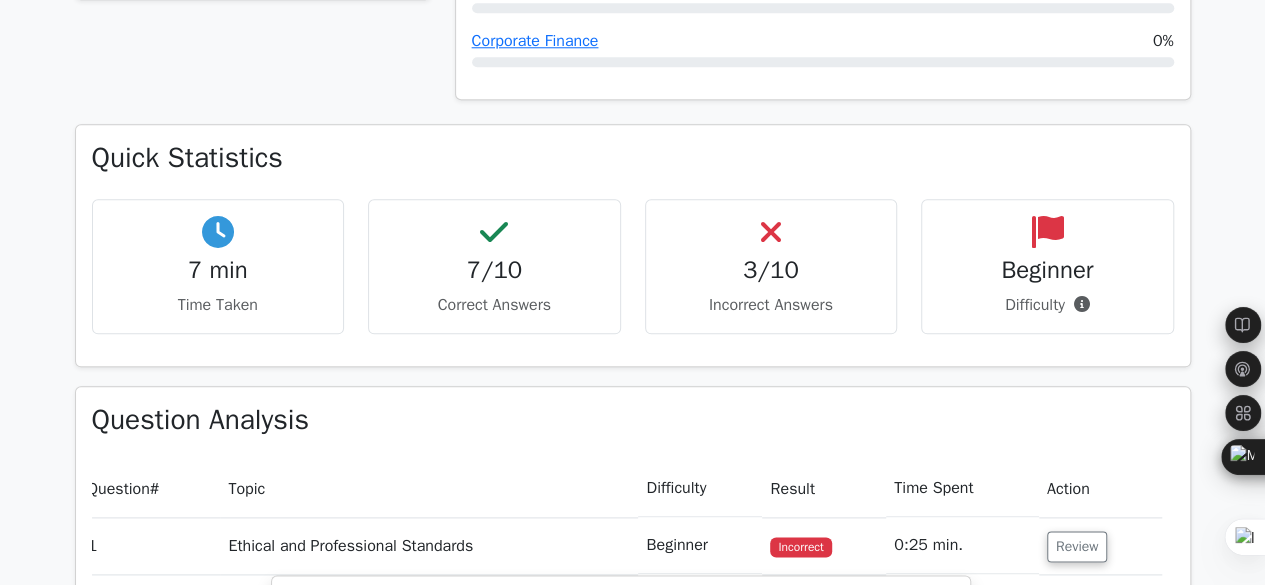 scroll, scrollTop: 1001, scrollLeft: 0, axis: vertical 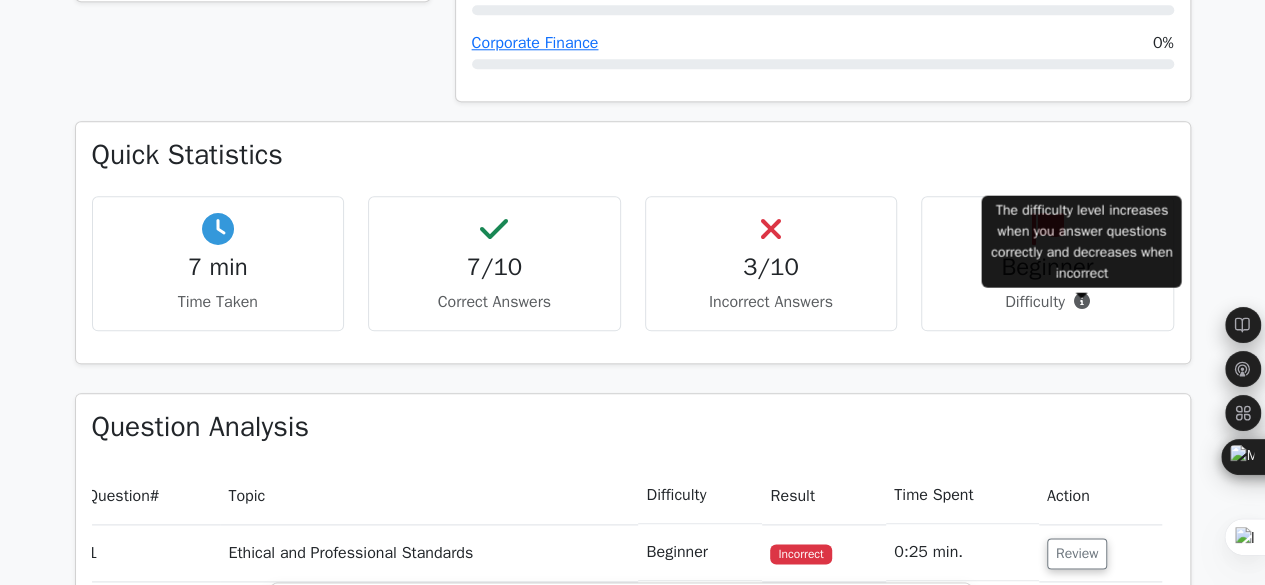 click at bounding box center (1082, 301) 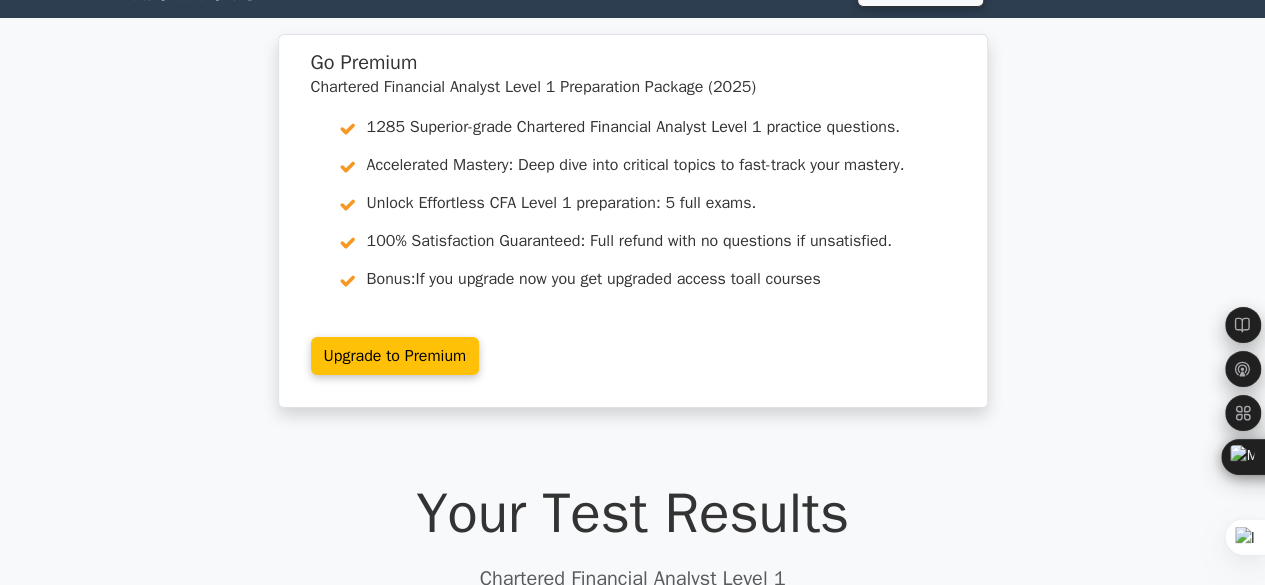 scroll, scrollTop: 0, scrollLeft: 0, axis: both 